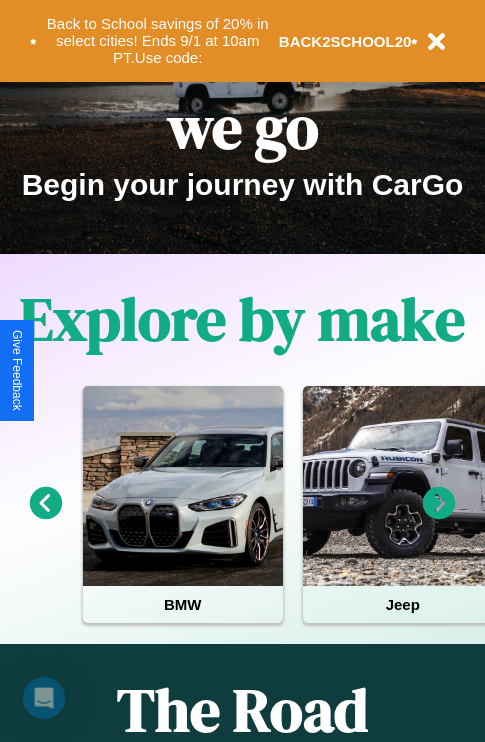 scroll, scrollTop: 308, scrollLeft: 0, axis: vertical 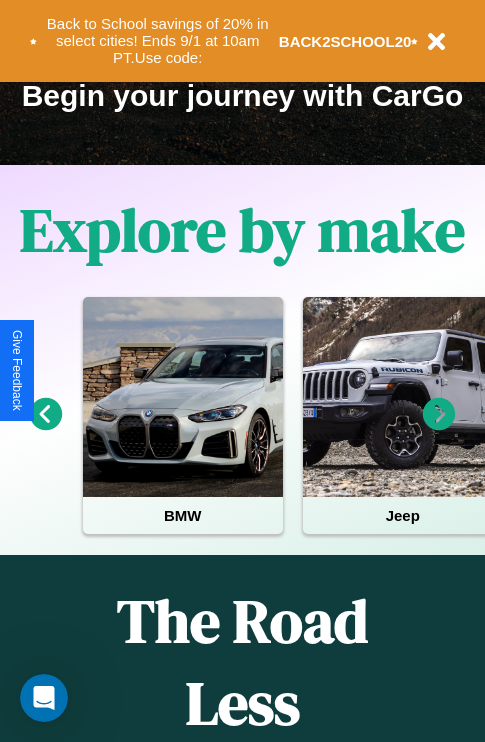 click 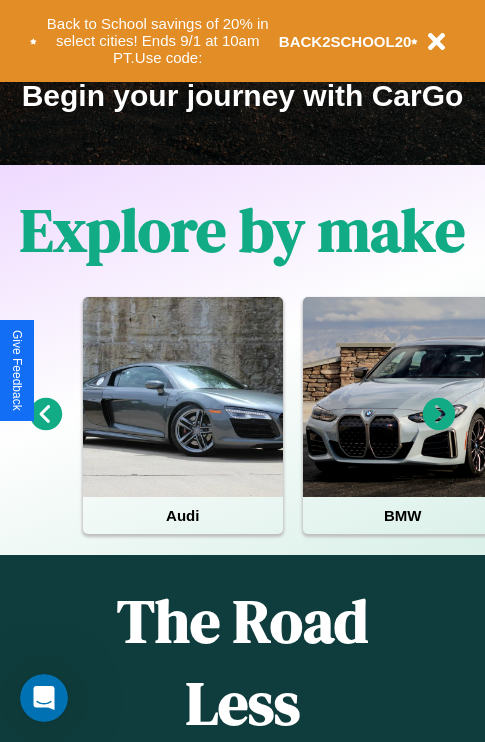 click 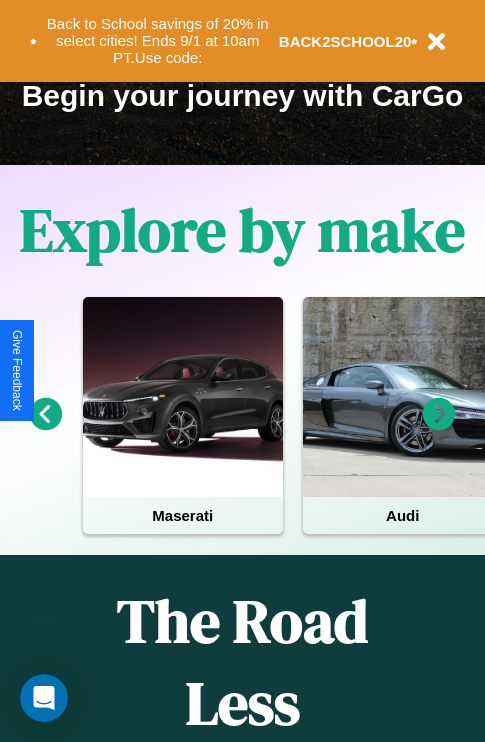 click 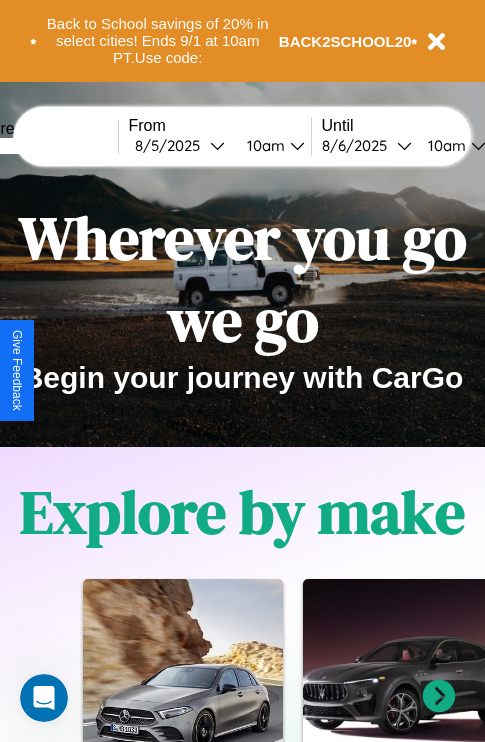 scroll, scrollTop: 0, scrollLeft: 0, axis: both 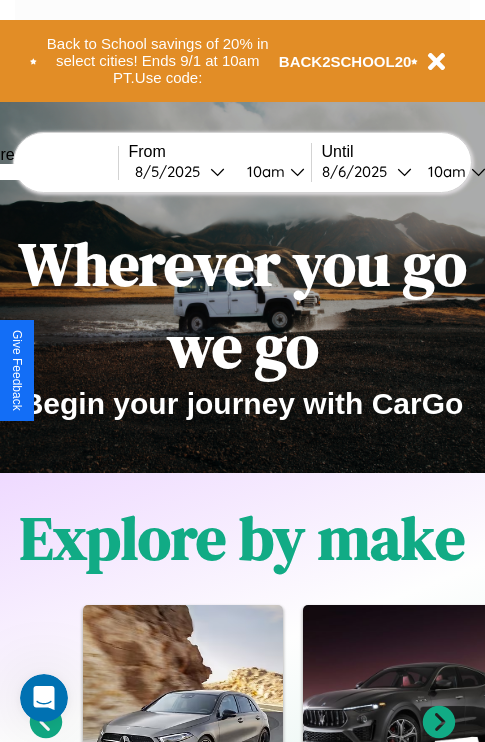 click at bounding box center [43, 172] 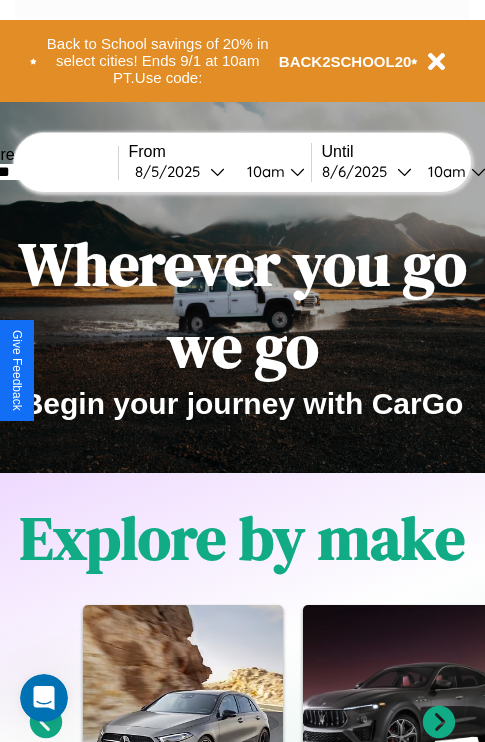 type on "*******" 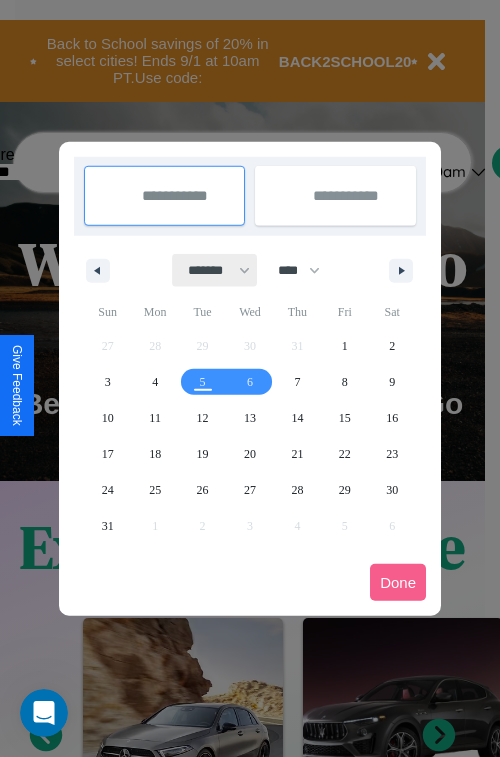 click on "******* ******** ***** ***** *** **** **** ****** ********* ******* ******** ********" at bounding box center (215, 270) 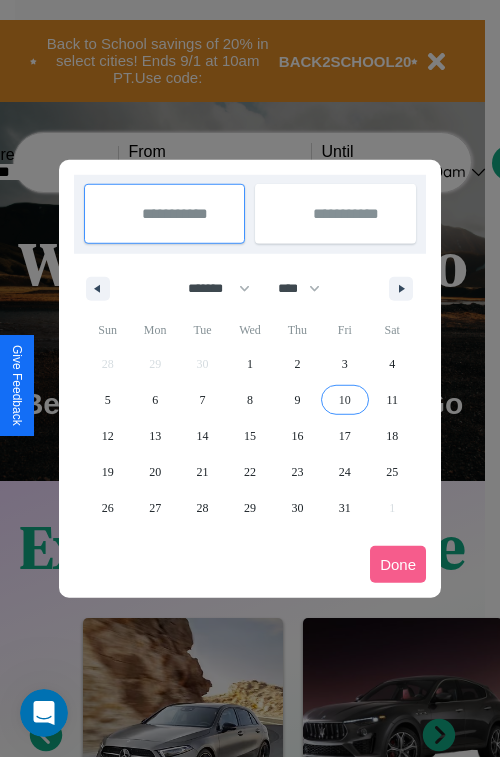 click on "10" at bounding box center [345, 400] 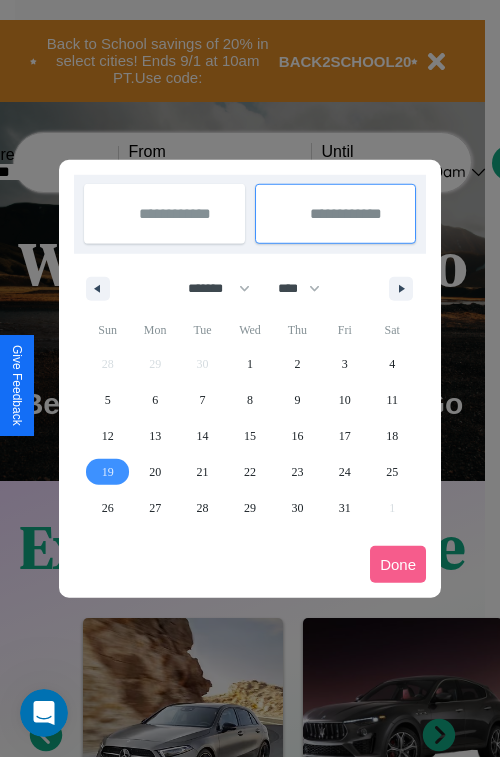 click on "19" at bounding box center (108, 472) 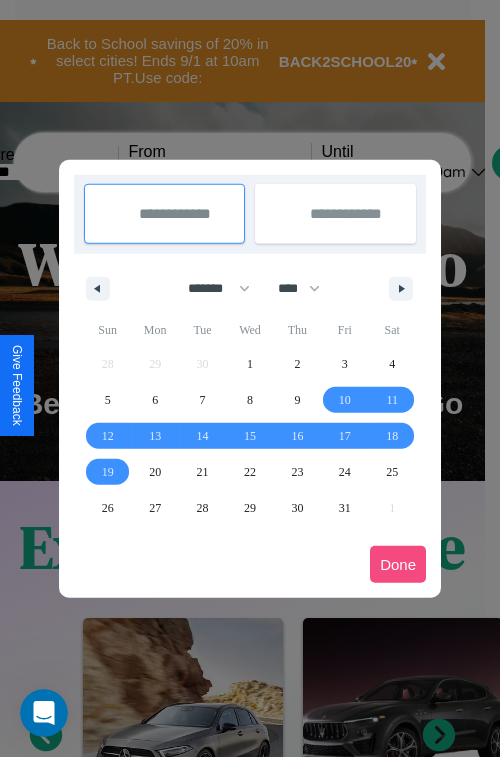 click on "Done" at bounding box center (398, 564) 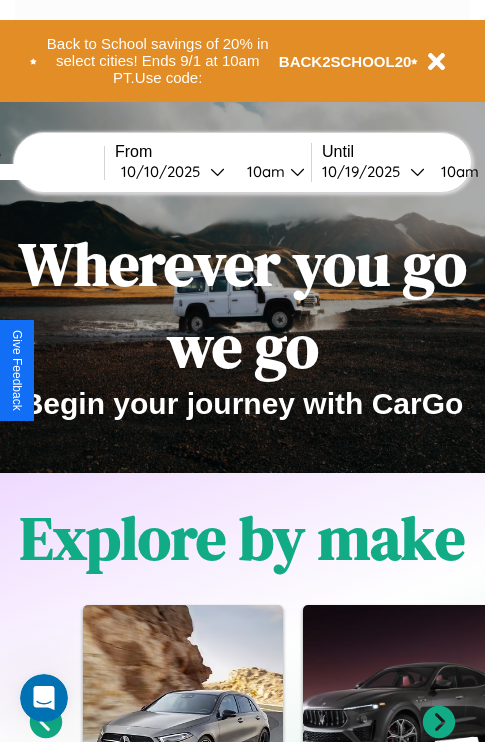 scroll, scrollTop: 0, scrollLeft: 81, axis: horizontal 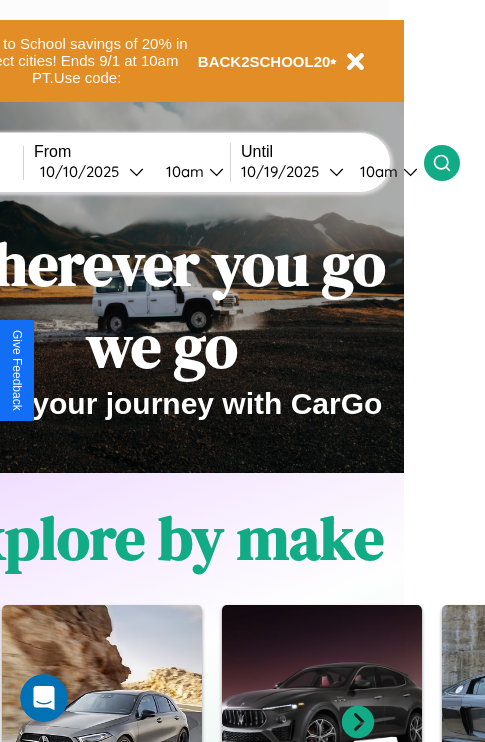 click 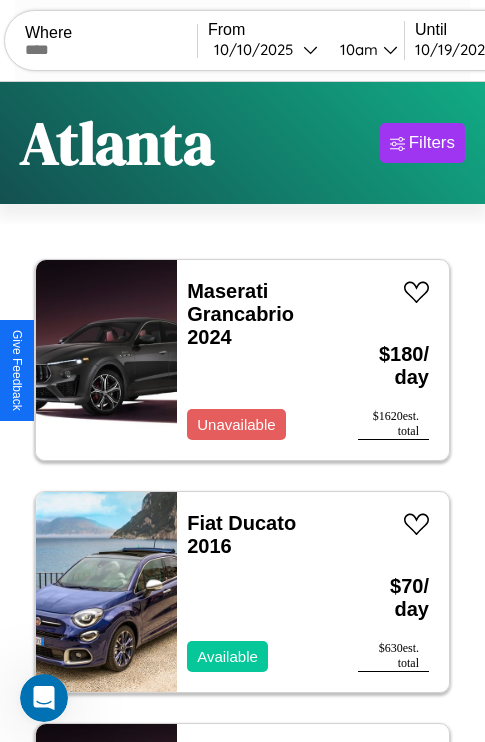 scroll, scrollTop: 95, scrollLeft: 0, axis: vertical 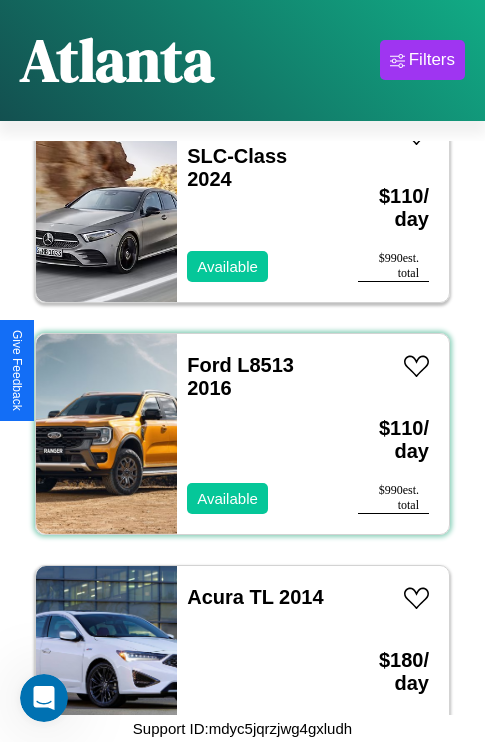 click on "Ford   L8513   2016 Available" at bounding box center [257, 434] 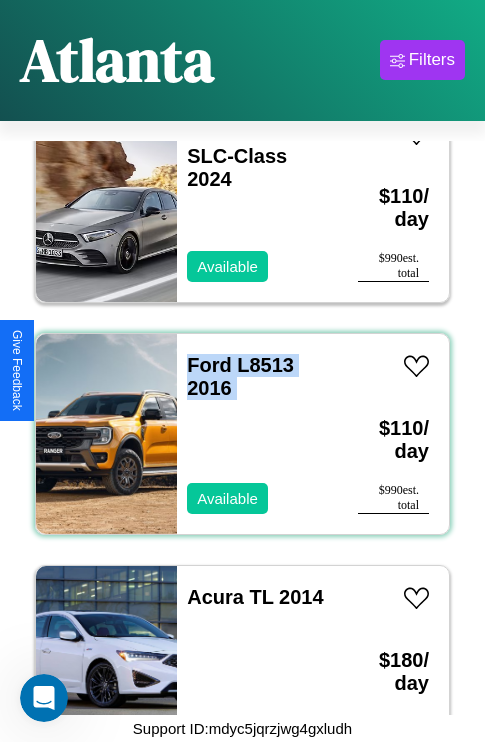 click on "Ford   L8513   2016 Available" at bounding box center [257, 434] 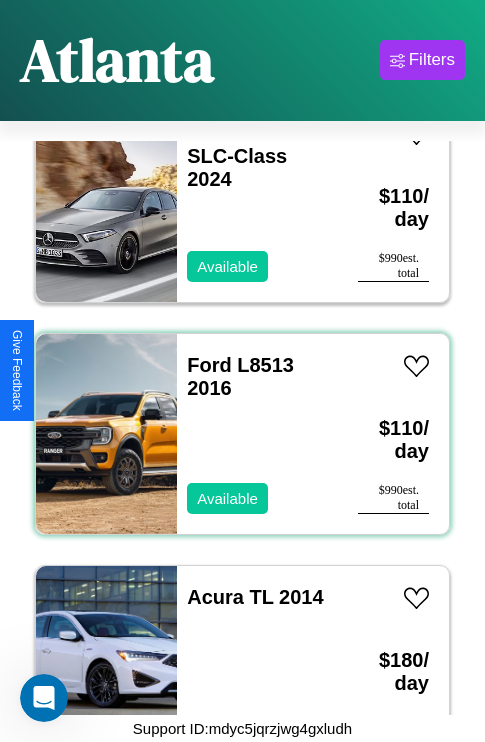 click on "Ford   L8513   2016 Available" at bounding box center [257, 434] 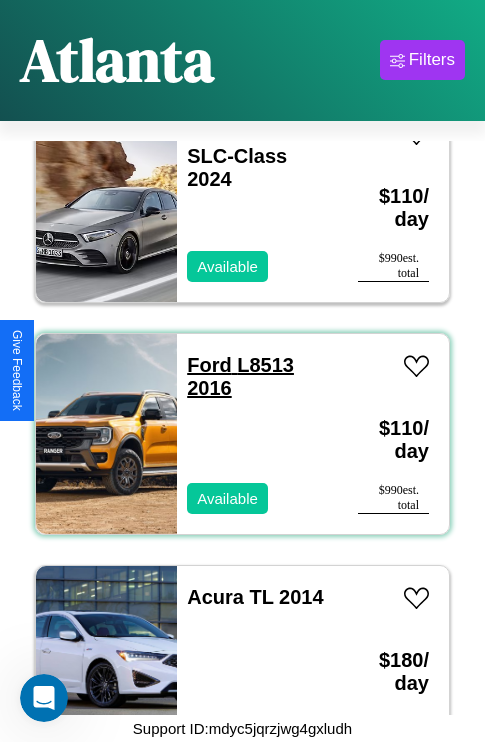 click on "Ford   L8513   2016" at bounding box center [240, 376] 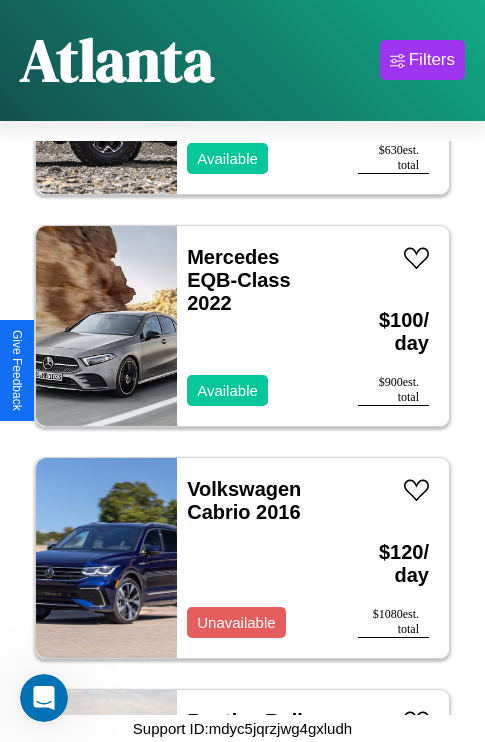 scroll, scrollTop: 9123, scrollLeft: 0, axis: vertical 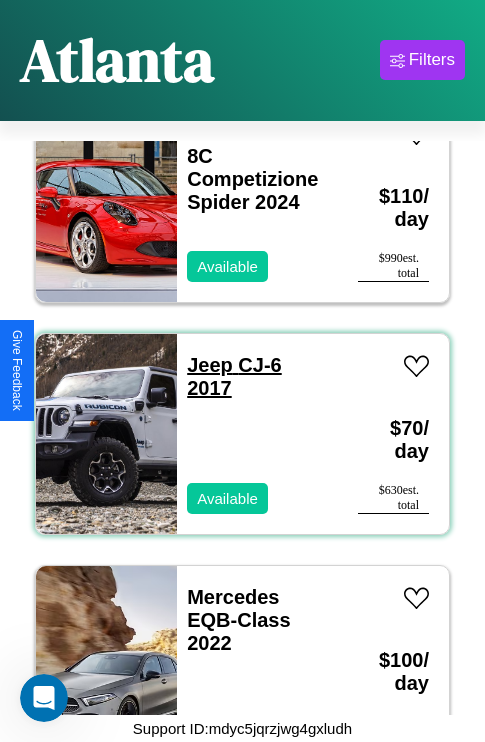 click on "Jeep   CJ-6   2017" at bounding box center (234, 376) 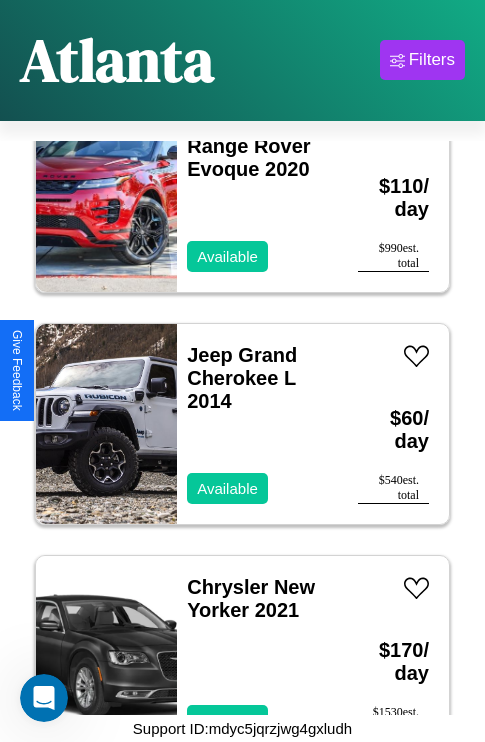 scroll, scrollTop: 7731, scrollLeft: 0, axis: vertical 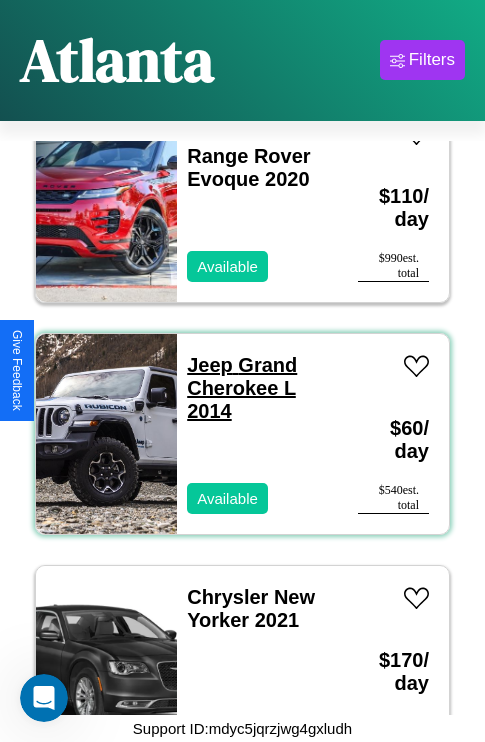 click on "Jeep   Grand Cherokee L   2014" at bounding box center (242, 388) 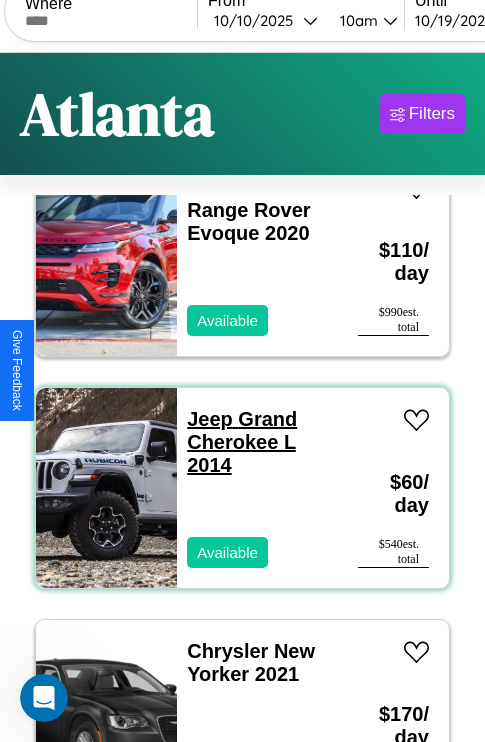 scroll, scrollTop: 0, scrollLeft: 0, axis: both 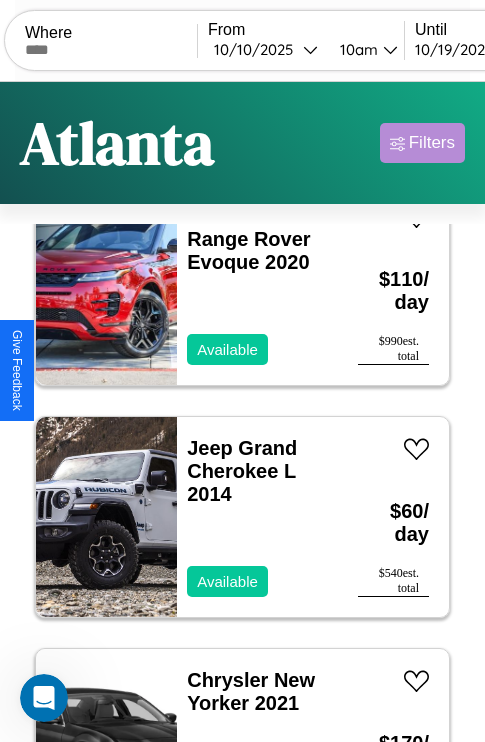click on "Filters" at bounding box center [432, 143] 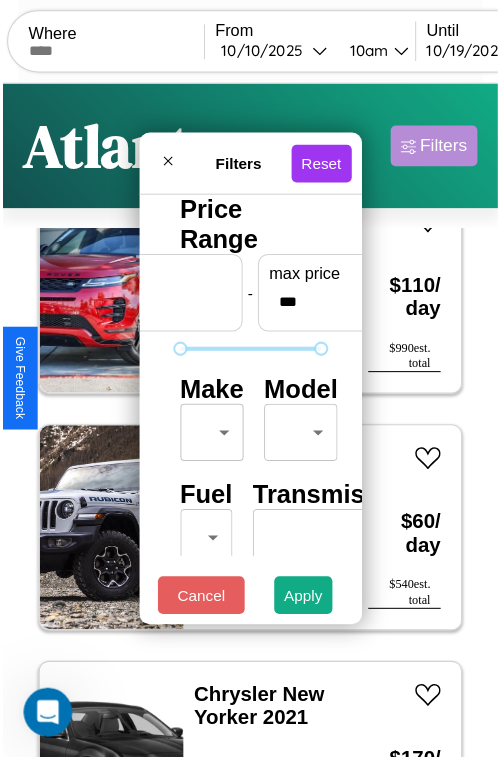 scroll, scrollTop: 59, scrollLeft: 0, axis: vertical 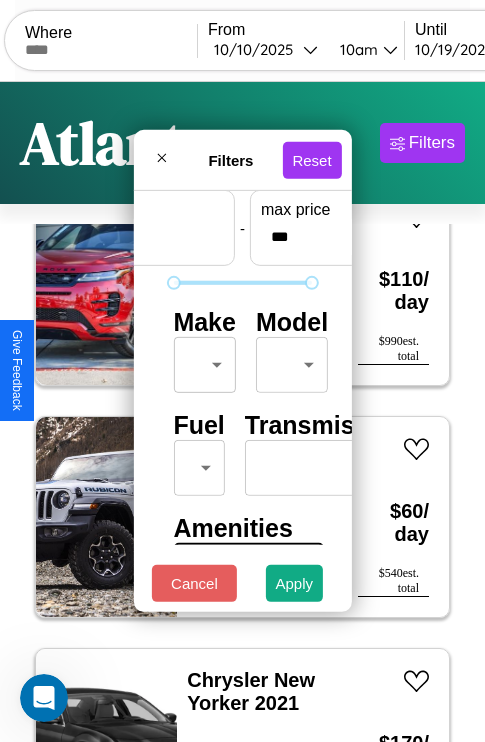 click on "CarGo Where From 10 / 10 / 2025 10am Until 10 / 19 / 2025 10am Become a Host Login Sign Up Atlanta Filters 140  cars in this area These cars can be picked up in this city. Maserati   Grancabrio   2024 Unavailable $ 180  / day $ 1620  est. total Fiat   Ducato   2016 Available $ 70  / day $ 630  est. total Maserati   Grancabrio   2023 Available $ 170  / day $ 1530  est. total GMC   C6   2018 Available $ 100  / day $ 900  est. total GMC   Rally   2022 Unavailable $ 200  / day $ 1800  est. total Hummer   H3   2016 Available $ 170  / day $ 1530  est. total Volvo   BXXR   2021 Available $ 90  / day $ 810  est. total Acura   ILX   2021 Available $ 60  / day $ 540  est. total Mazda   MPV   2014 Available $ 60  / day $ 540  est. total Bentley   Eight   2023 Unavailable $ 190  / day $ 1710  est. total Chrysler   Grand Voyager   2014 Available $ 50  / day $ 450  est. total Chevrolet   S-10 Pickup   2017 Available $ 160  / day $ 1440  est. total Mazda   CX-9   2014 Unavailable $ 140  / day $ 1260  est. total Chevrolet" at bounding box center (242, 412) 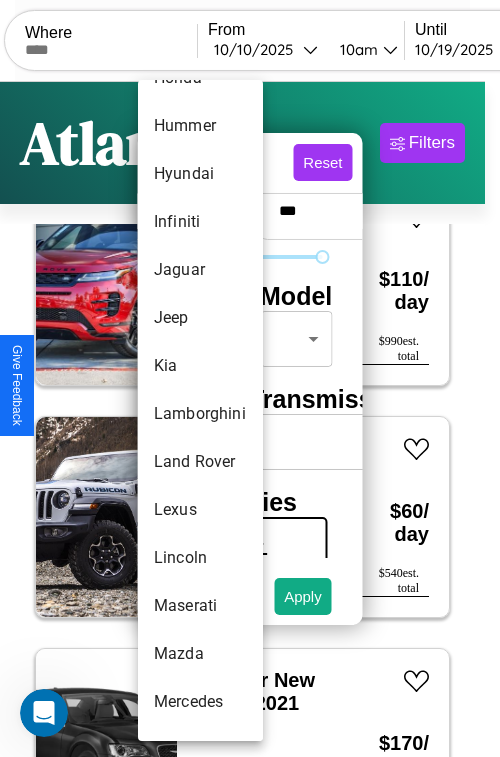 scroll, scrollTop: 806, scrollLeft: 0, axis: vertical 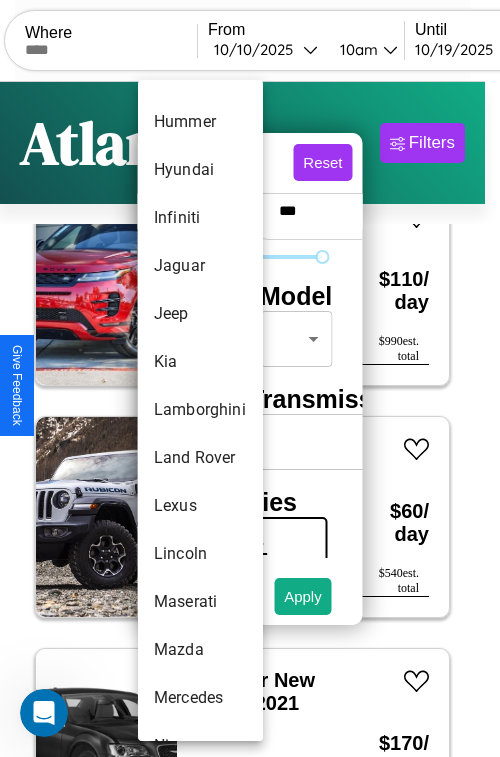 click on "Lamborghini" at bounding box center (200, 410) 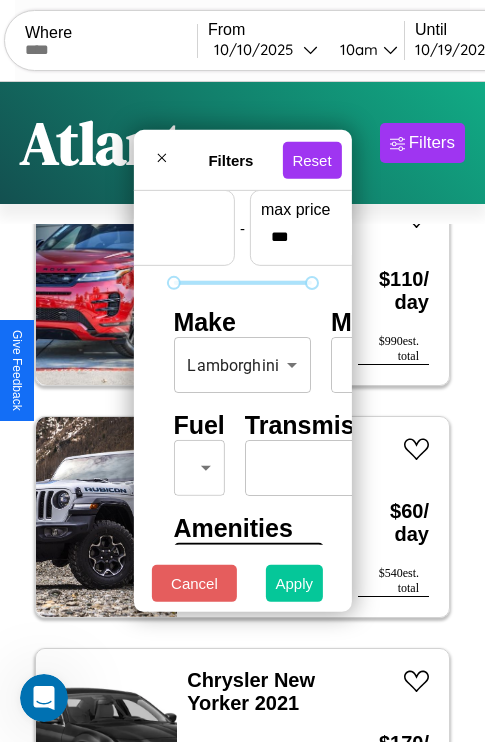 click on "Apply" at bounding box center (295, 583) 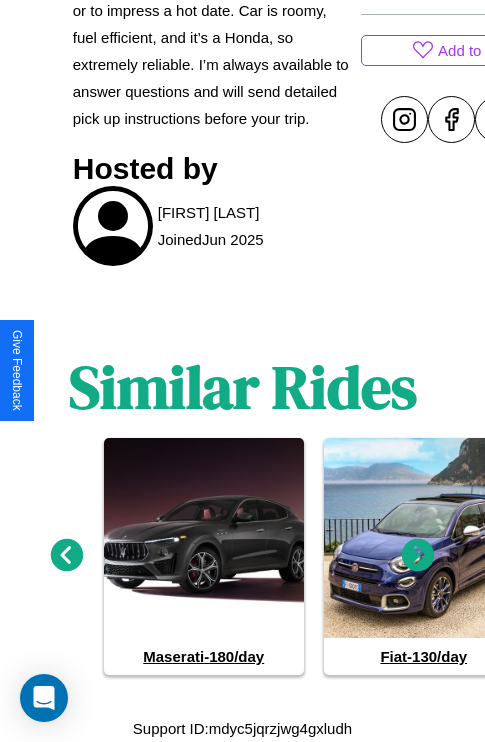 scroll, scrollTop: 1014, scrollLeft: 0, axis: vertical 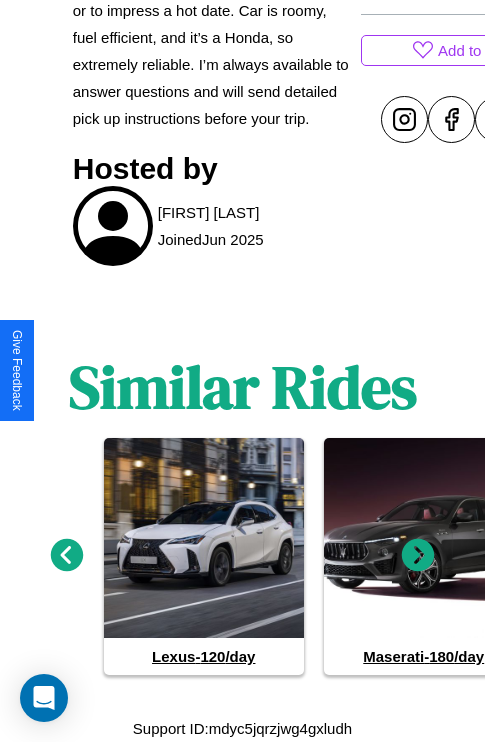 click 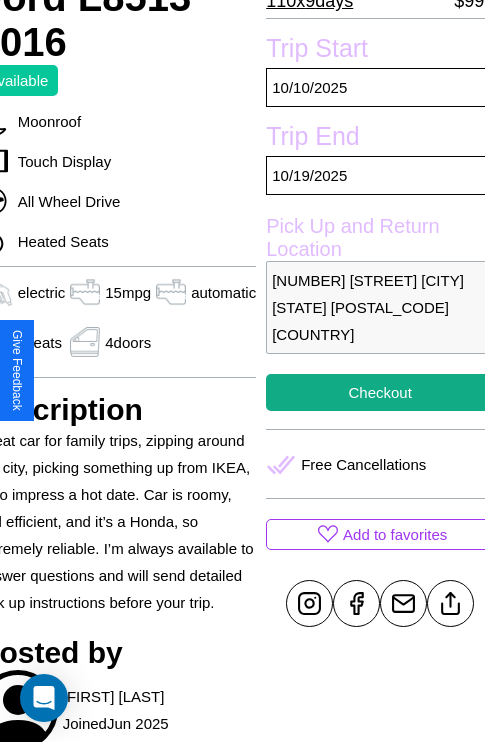 scroll, scrollTop: 497, scrollLeft: 96, axis: both 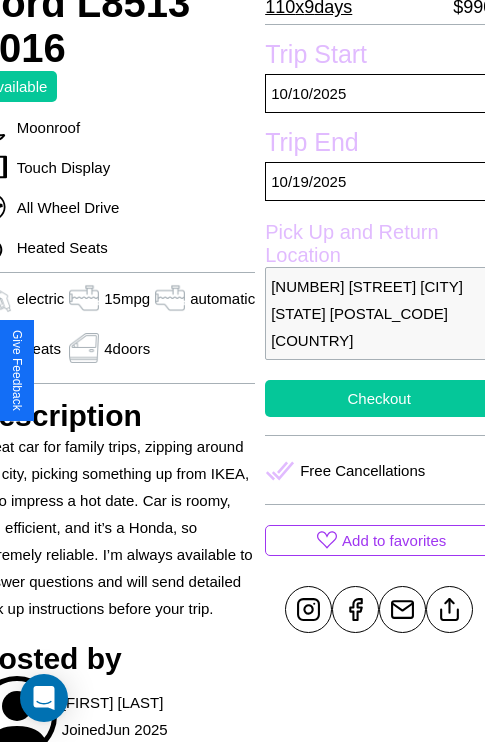 click on "Checkout" at bounding box center [379, 398] 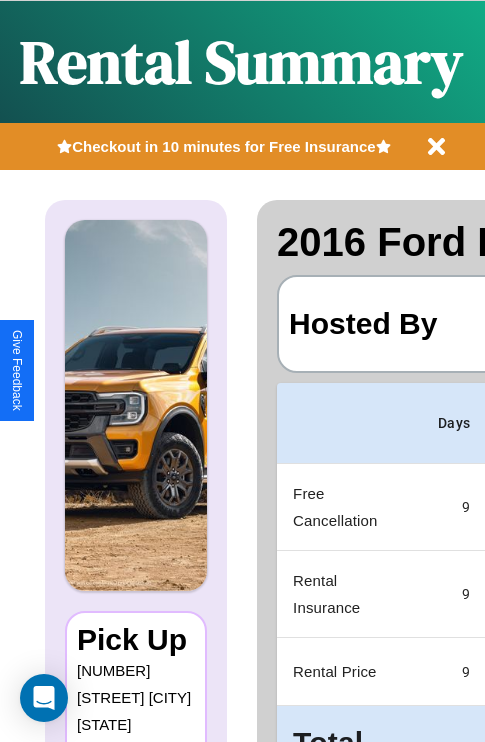 scroll, scrollTop: 0, scrollLeft: 383, axis: horizontal 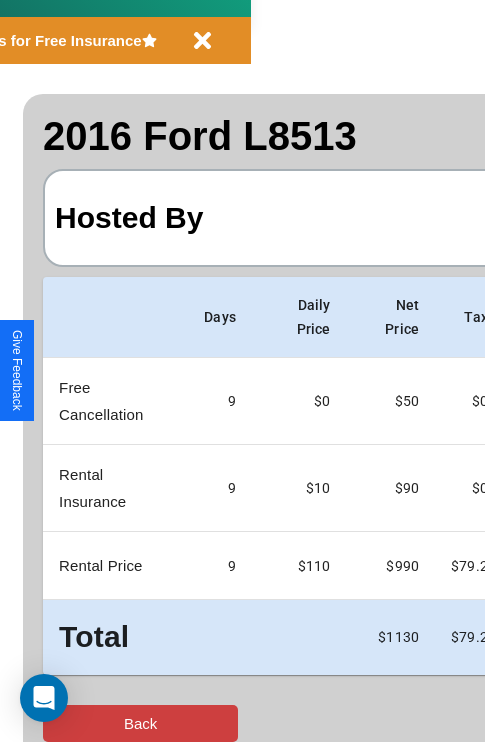 click on "Back" at bounding box center [140, 723] 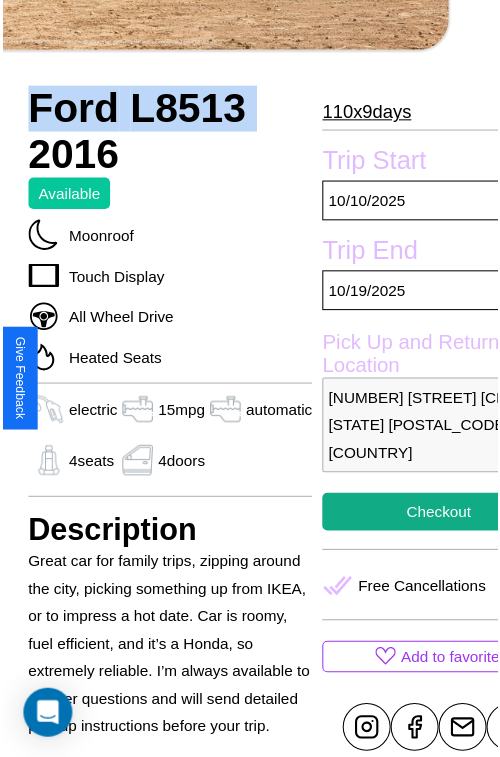 scroll, scrollTop: 639, scrollLeft: 96, axis: both 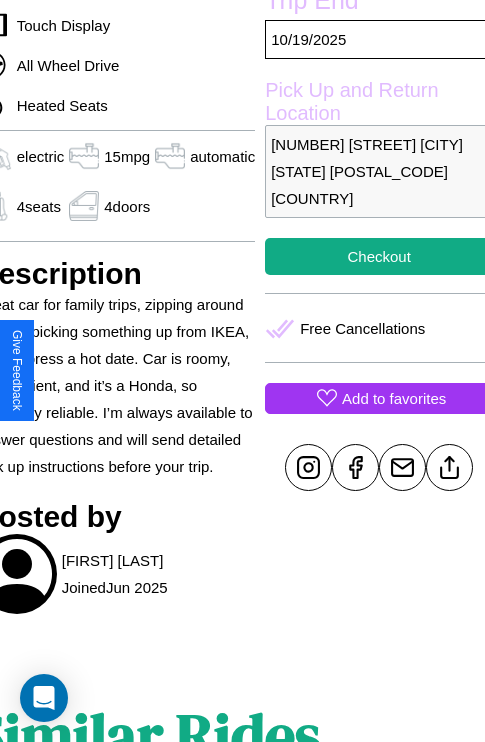 click on "Add to favorites" at bounding box center (394, 398) 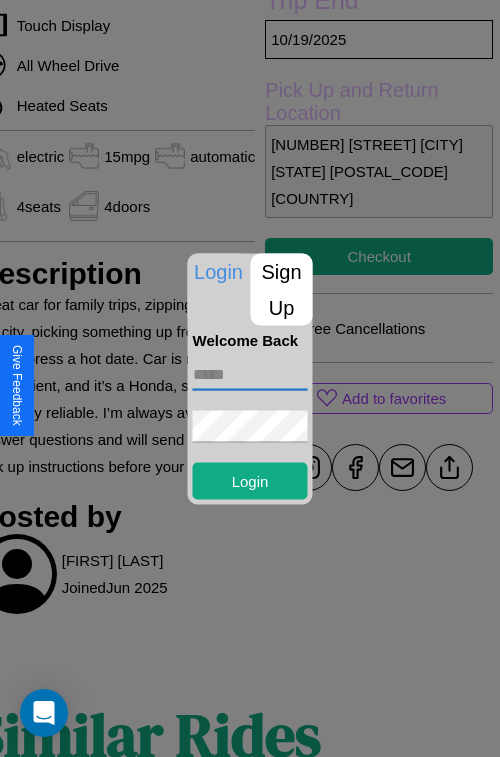 click at bounding box center (250, 374) 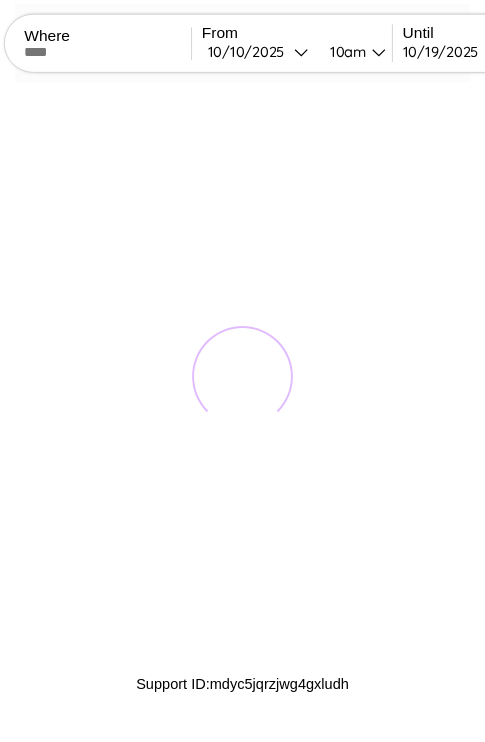 scroll, scrollTop: 0, scrollLeft: 0, axis: both 